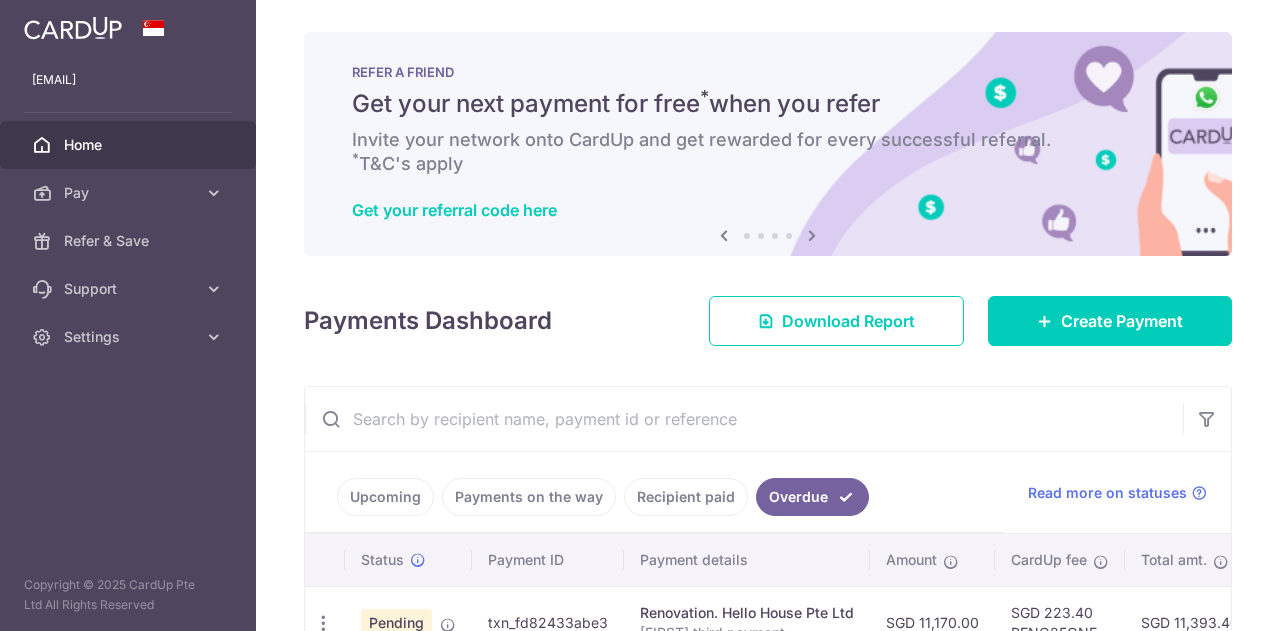 scroll, scrollTop: 0, scrollLeft: 0, axis: both 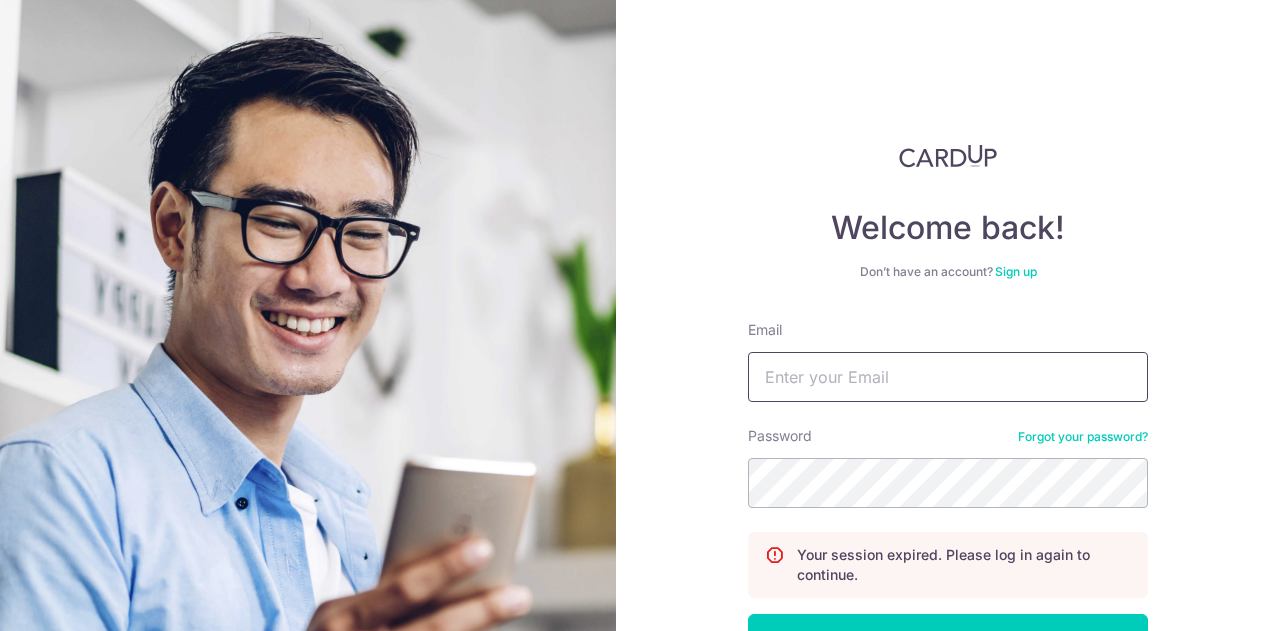 type on "peijuan.ee@gmail.com" 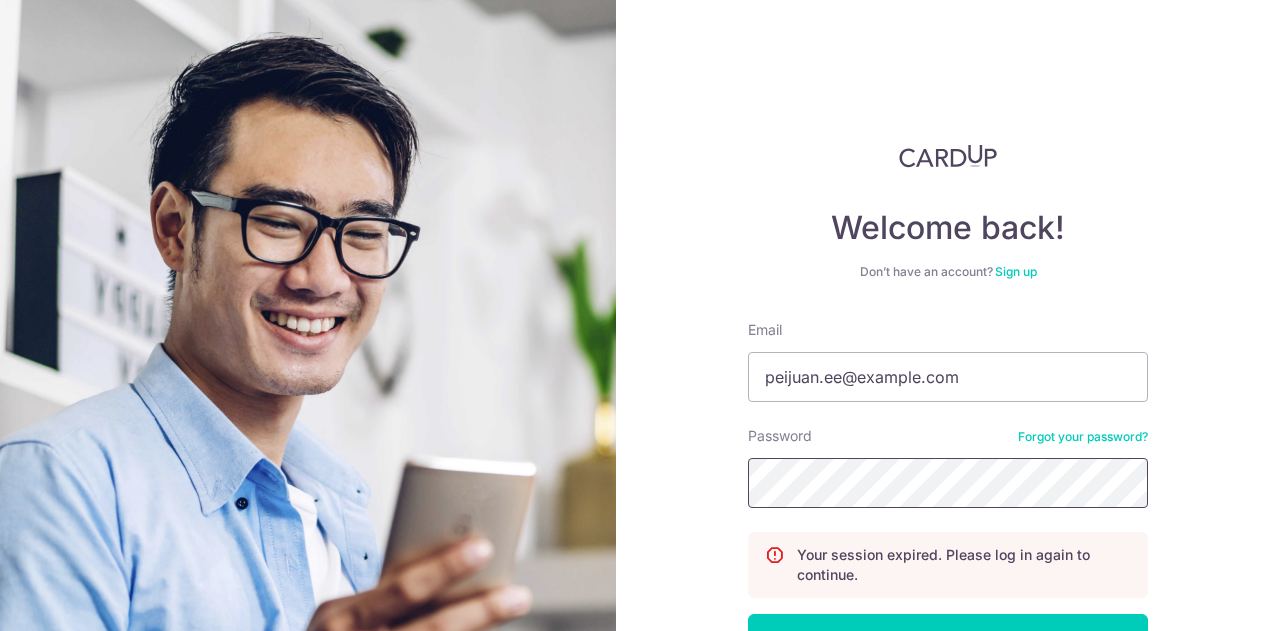 click on "Log in" at bounding box center [948, 639] 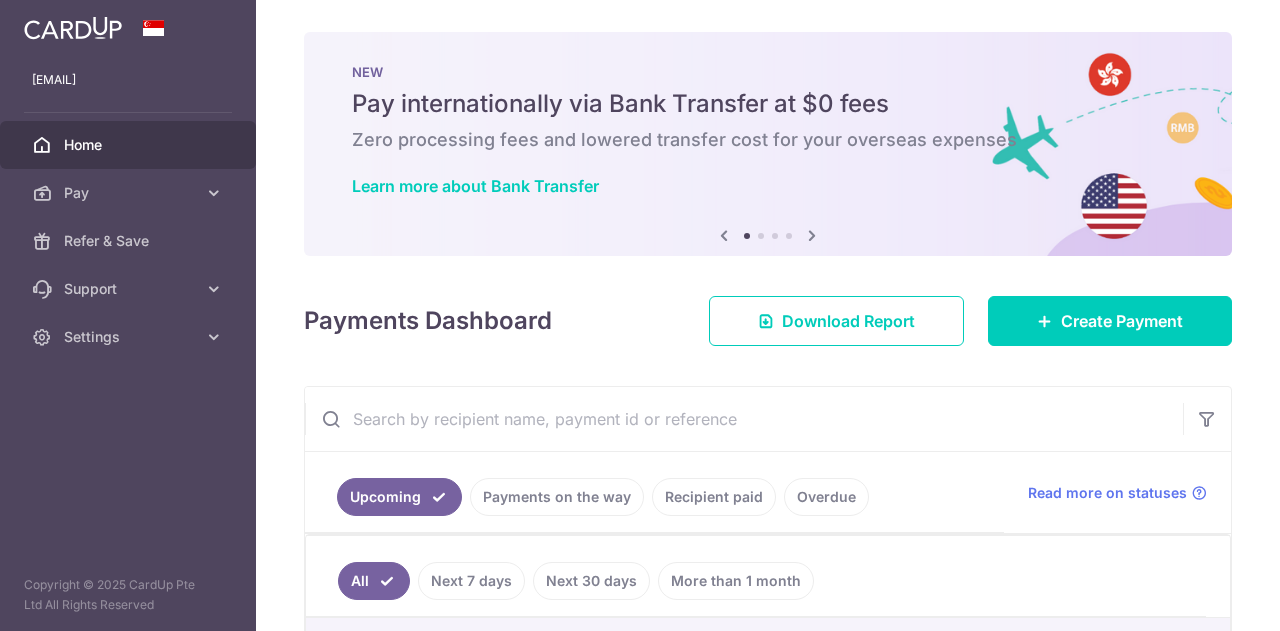 scroll, scrollTop: 0, scrollLeft: 0, axis: both 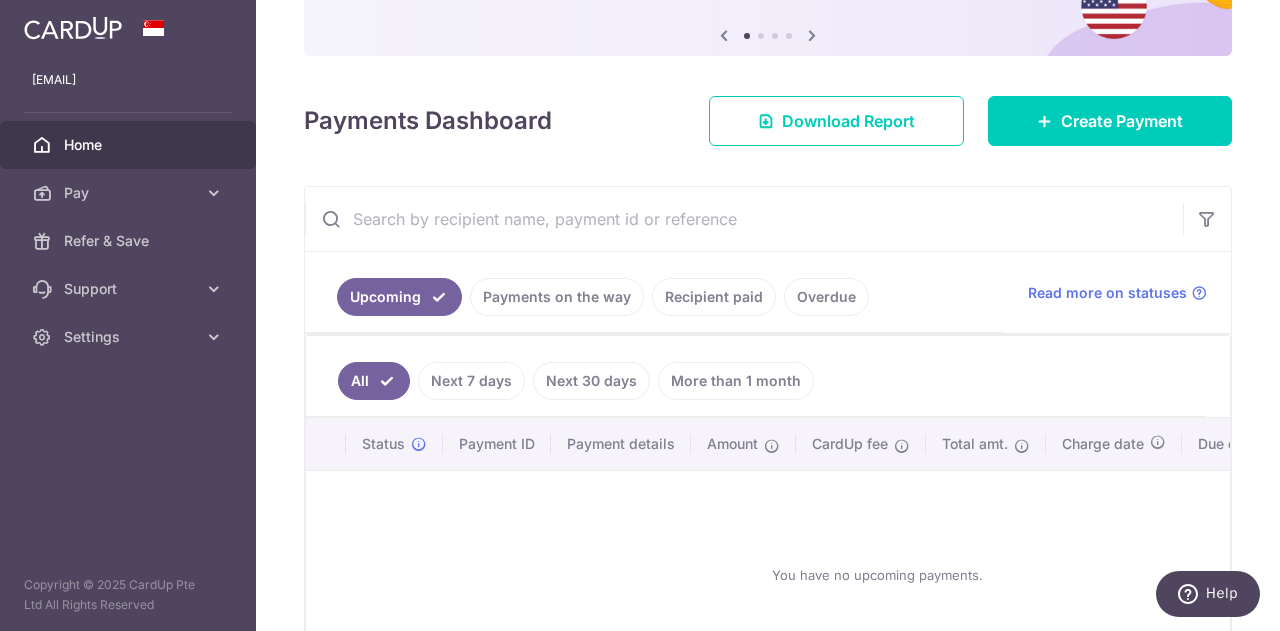 click on "Overdue" at bounding box center [826, 297] 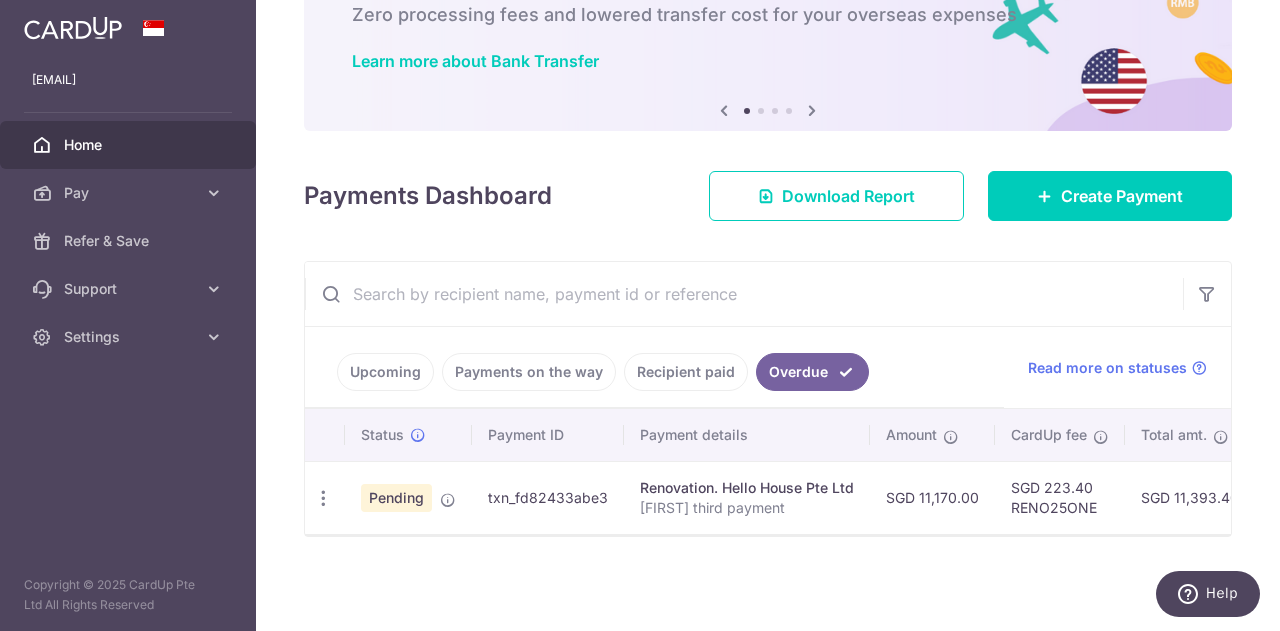 scroll, scrollTop: 130, scrollLeft: 0, axis: vertical 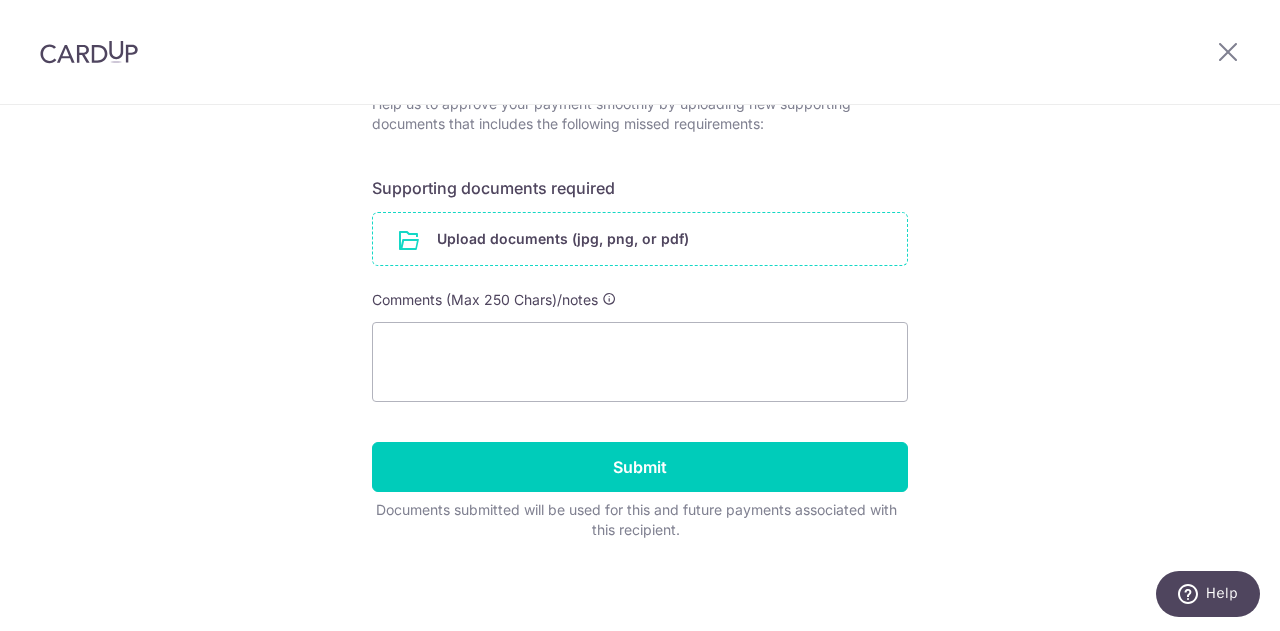 click at bounding box center (640, 239) 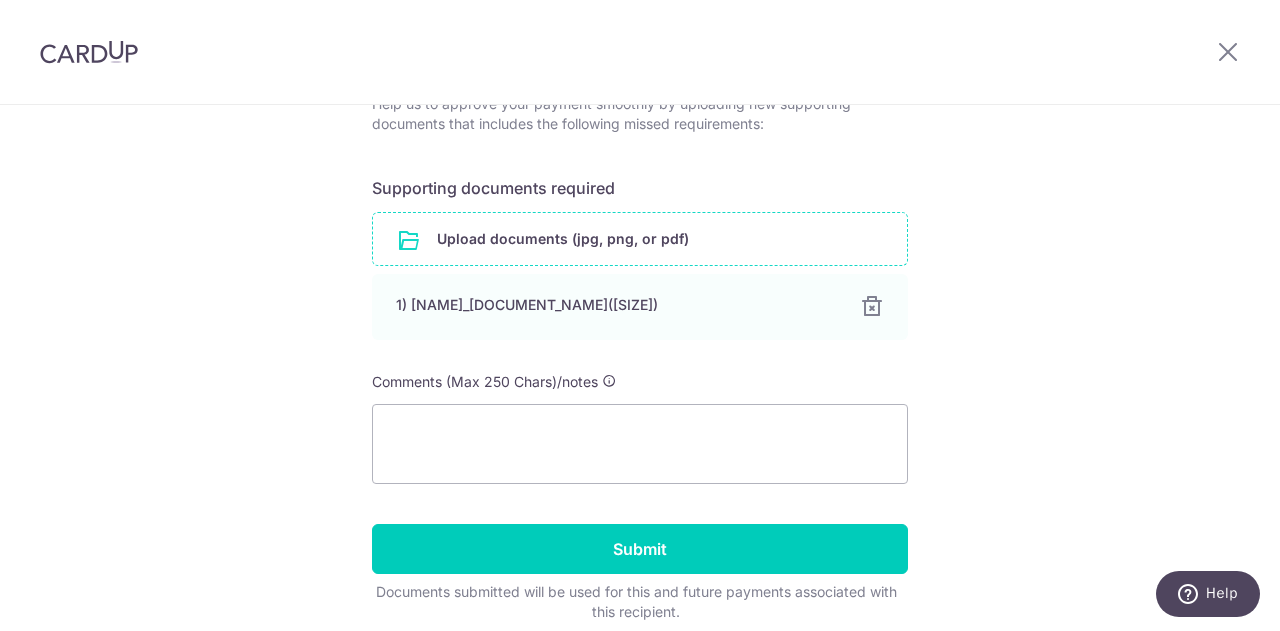 click at bounding box center [640, 239] 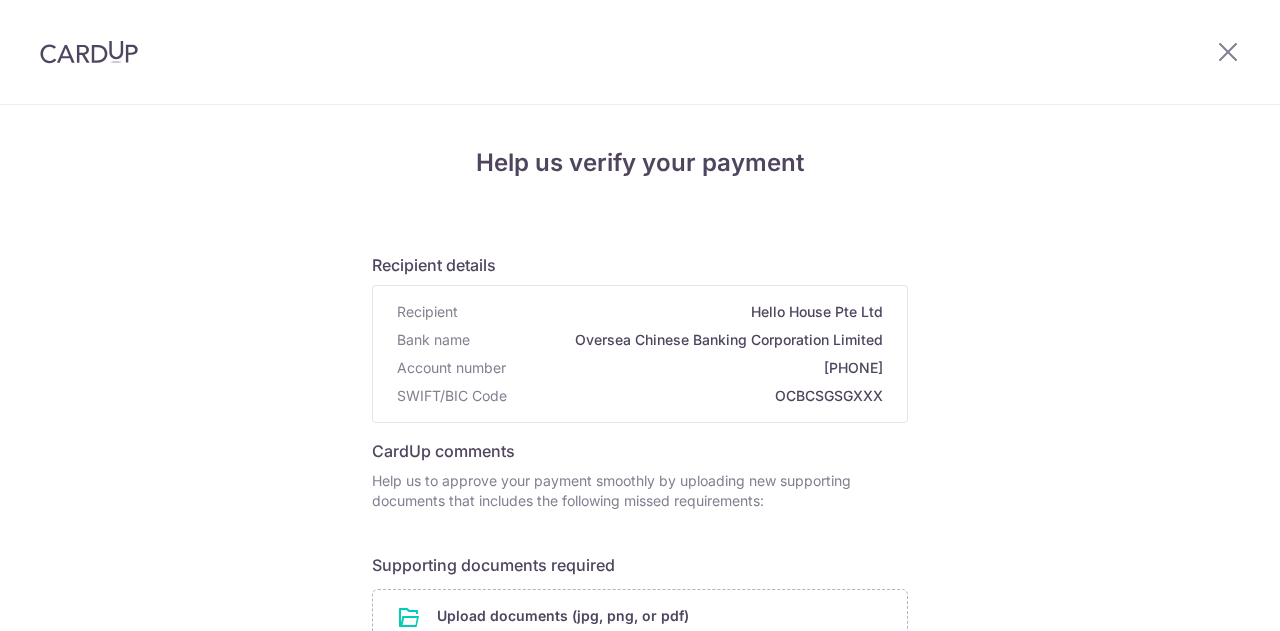 scroll, scrollTop: 0, scrollLeft: 0, axis: both 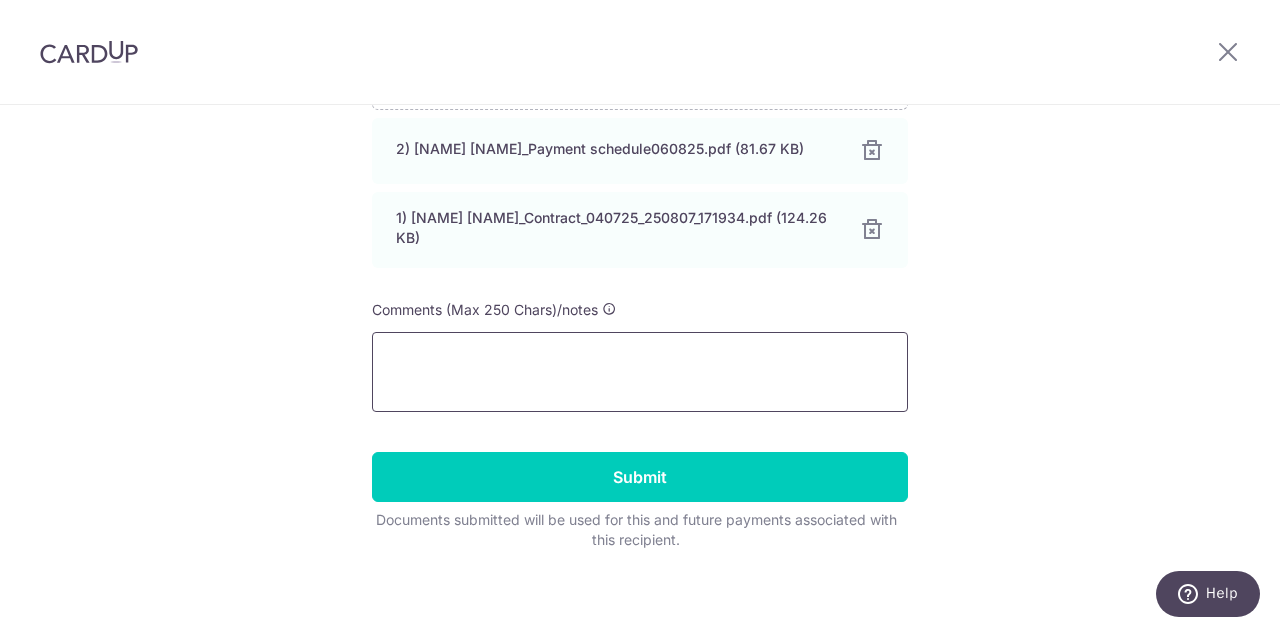 click at bounding box center [640, 372] 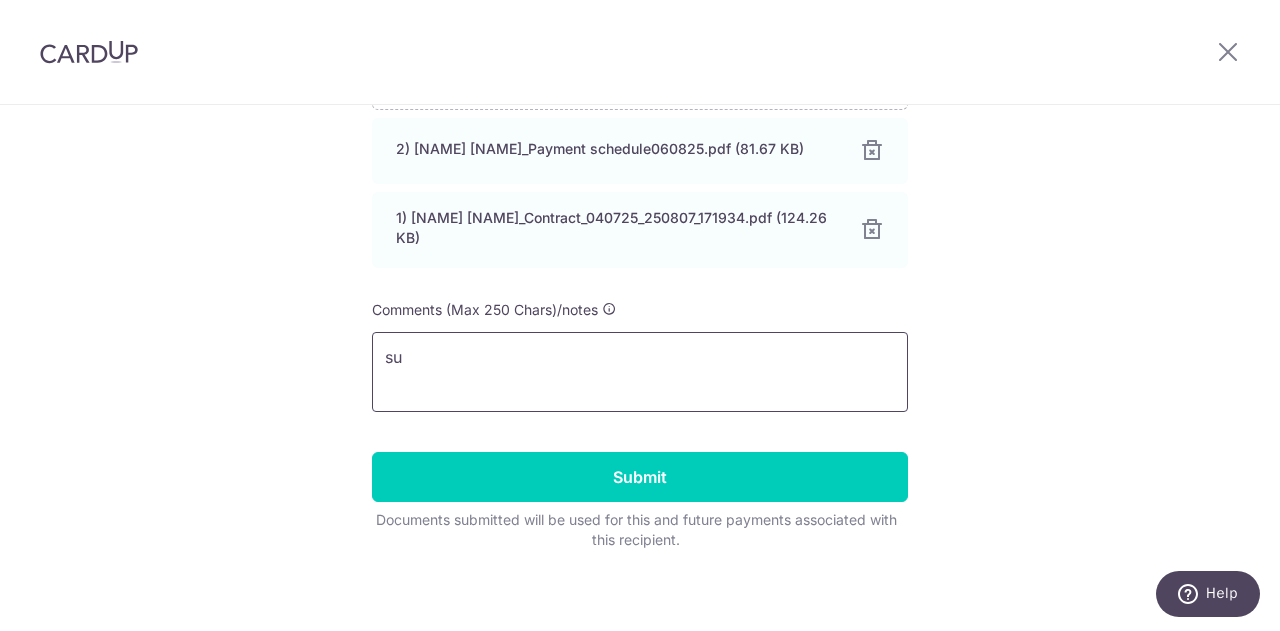 type on "s" 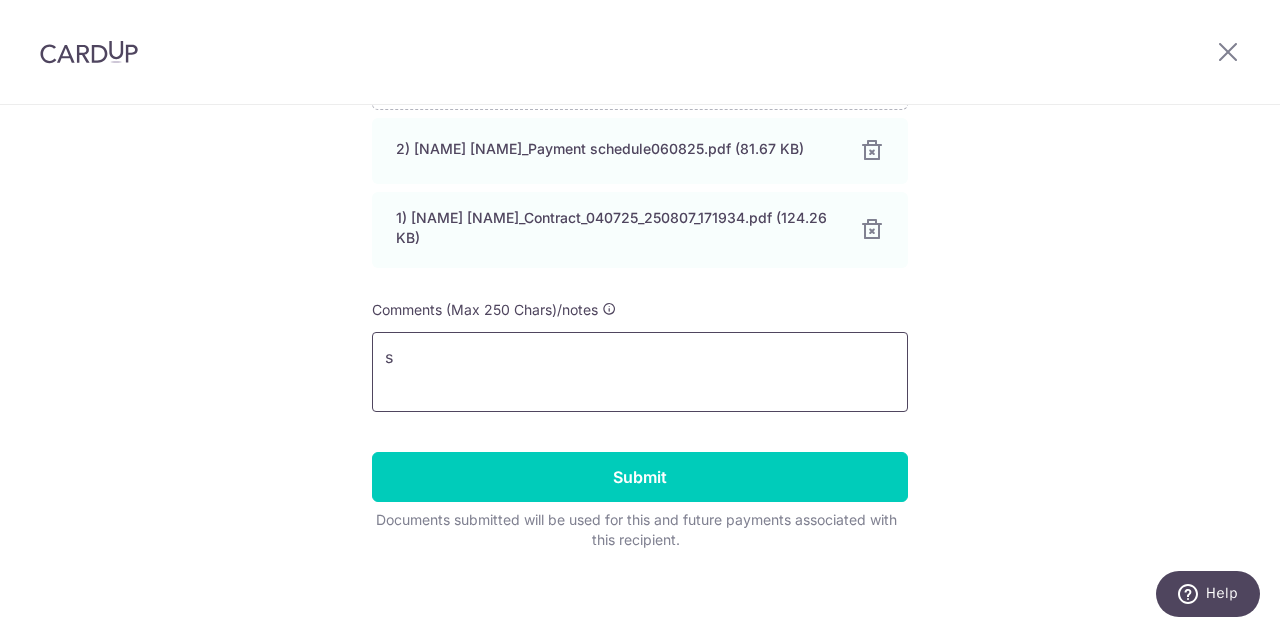 type 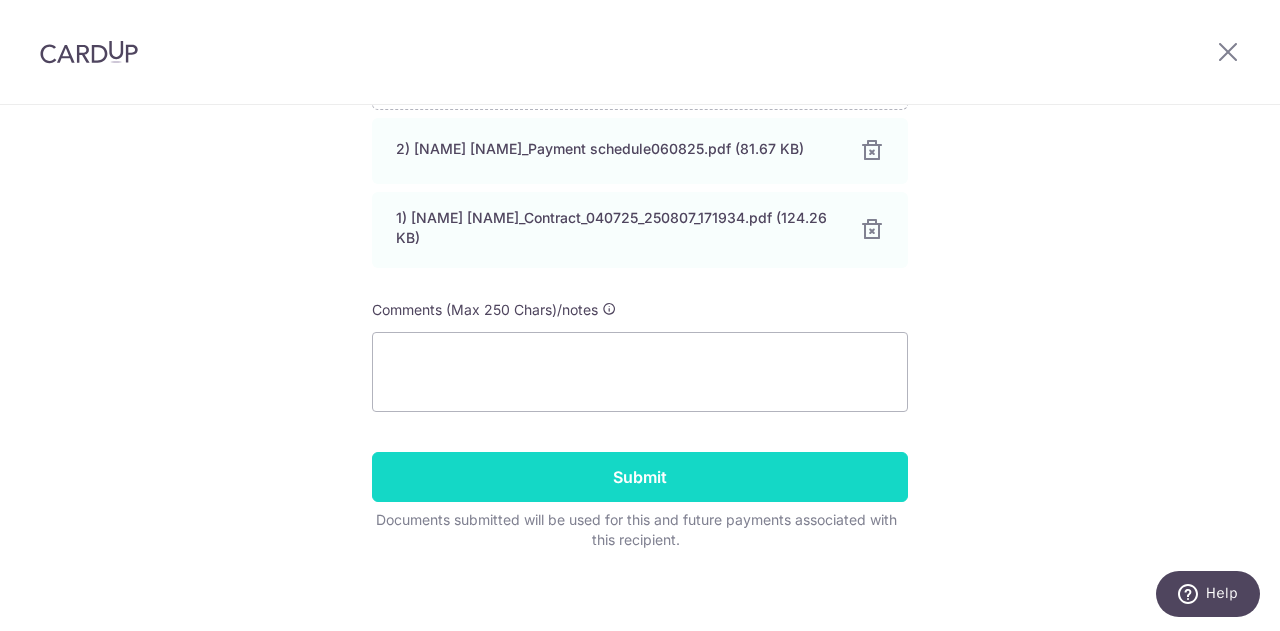 click on "Submit" at bounding box center (640, 477) 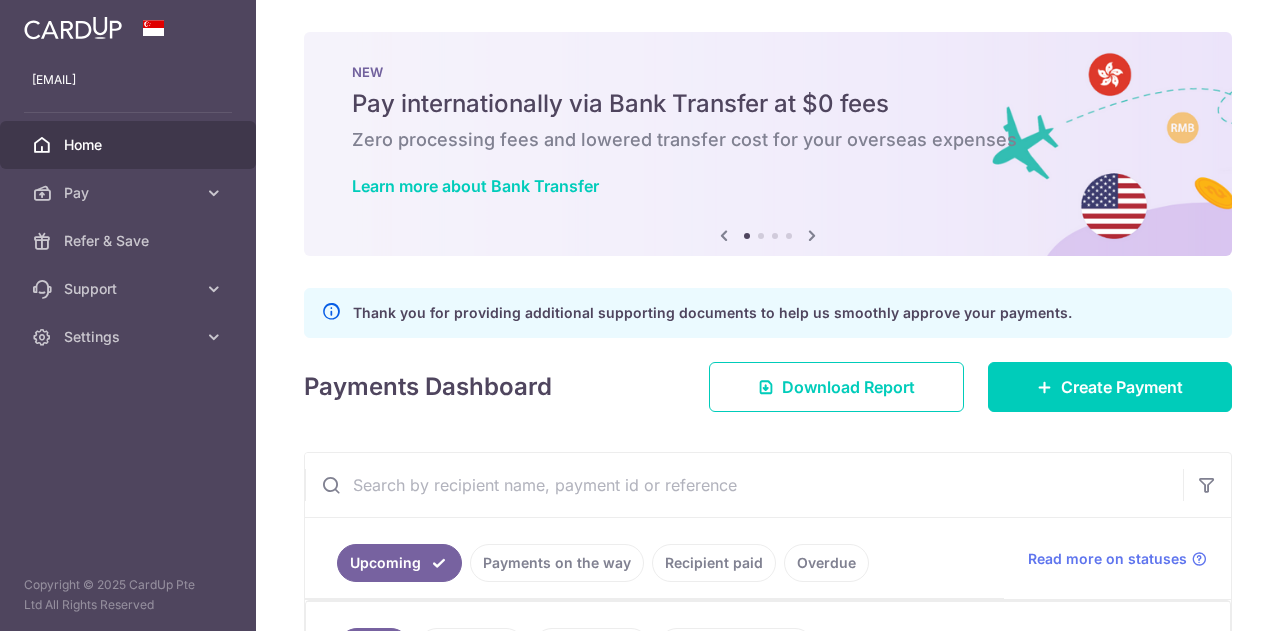 scroll, scrollTop: 0, scrollLeft: 0, axis: both 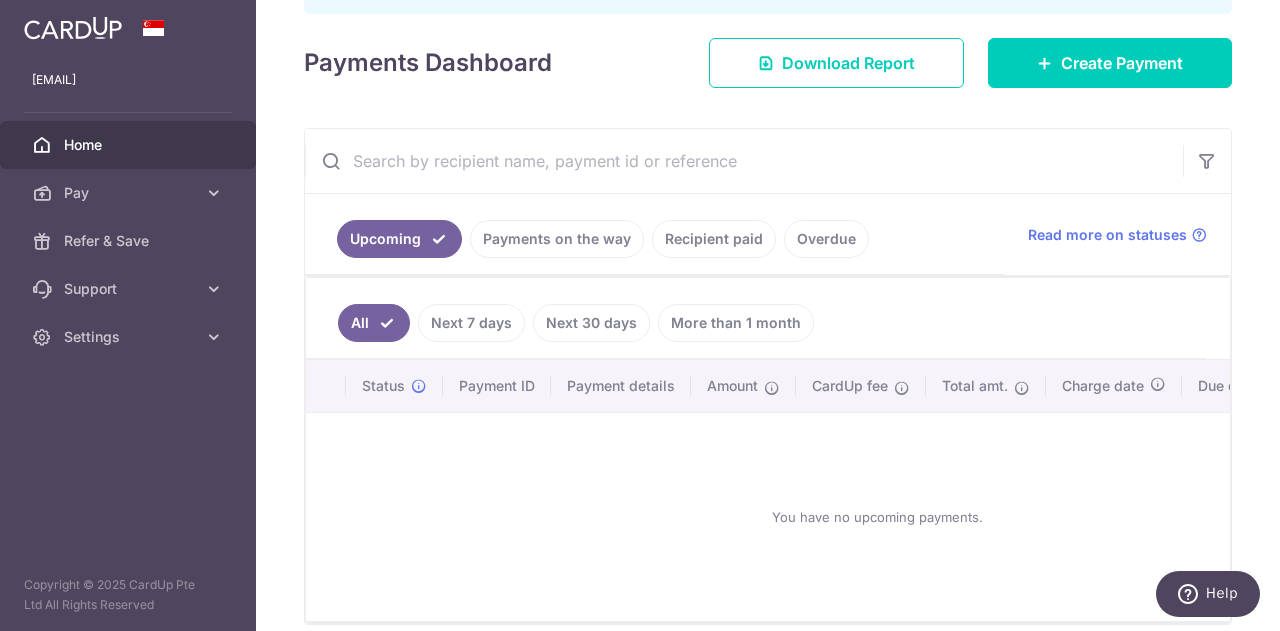 click on "Overdue" at bounding box center (826, 239) 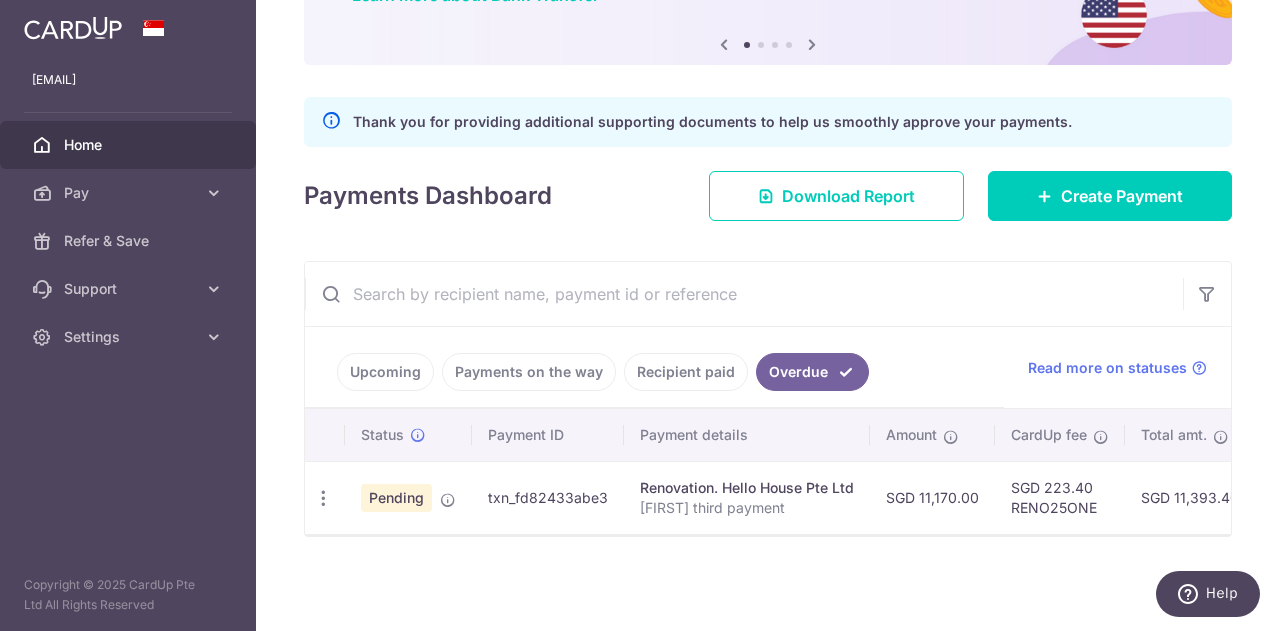 scroll, scrollTop: 196, scrollLeft: 0, axis: vertical 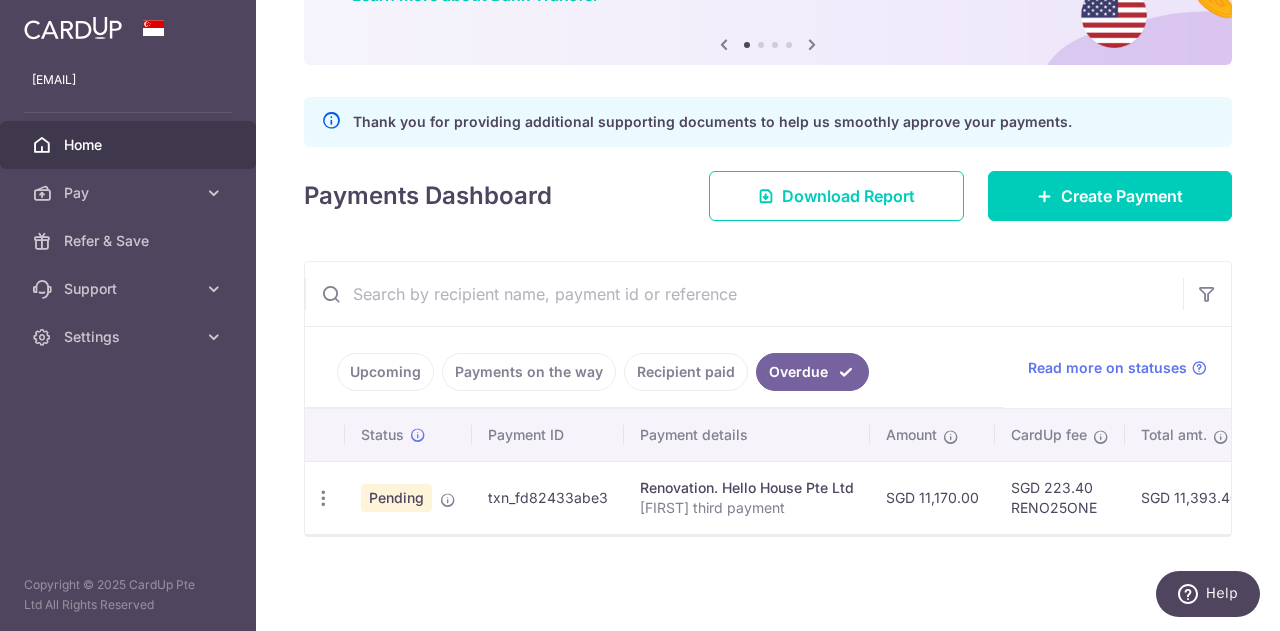 drag, startPoint x: 612, startPoint y: 487, endPoint x: 486, endPoint y: 495, distance: 126.253716 